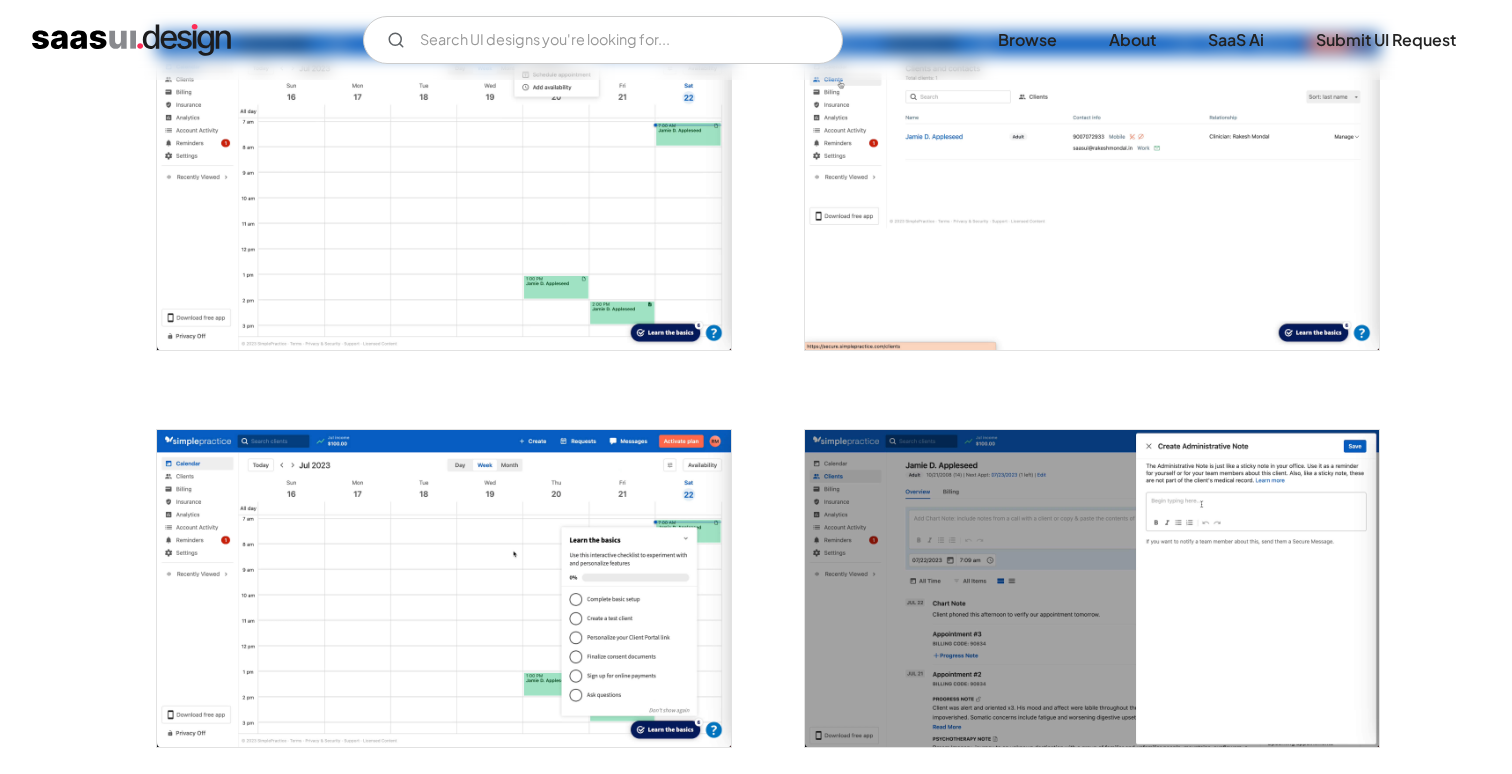 scroll, scrollTop: 668, scrollLeft: 0, axis: vertical 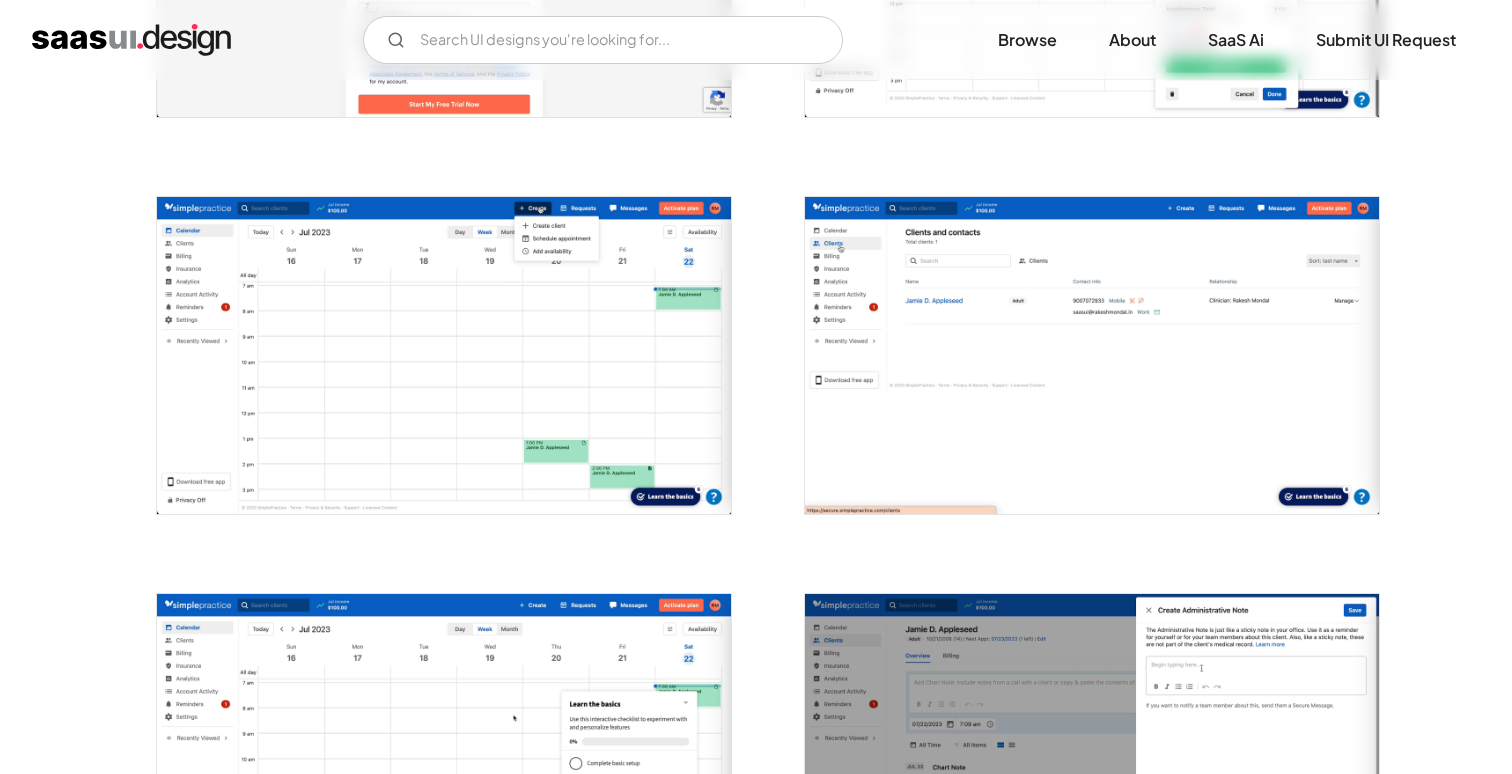 click at bounding box center [131, 40] 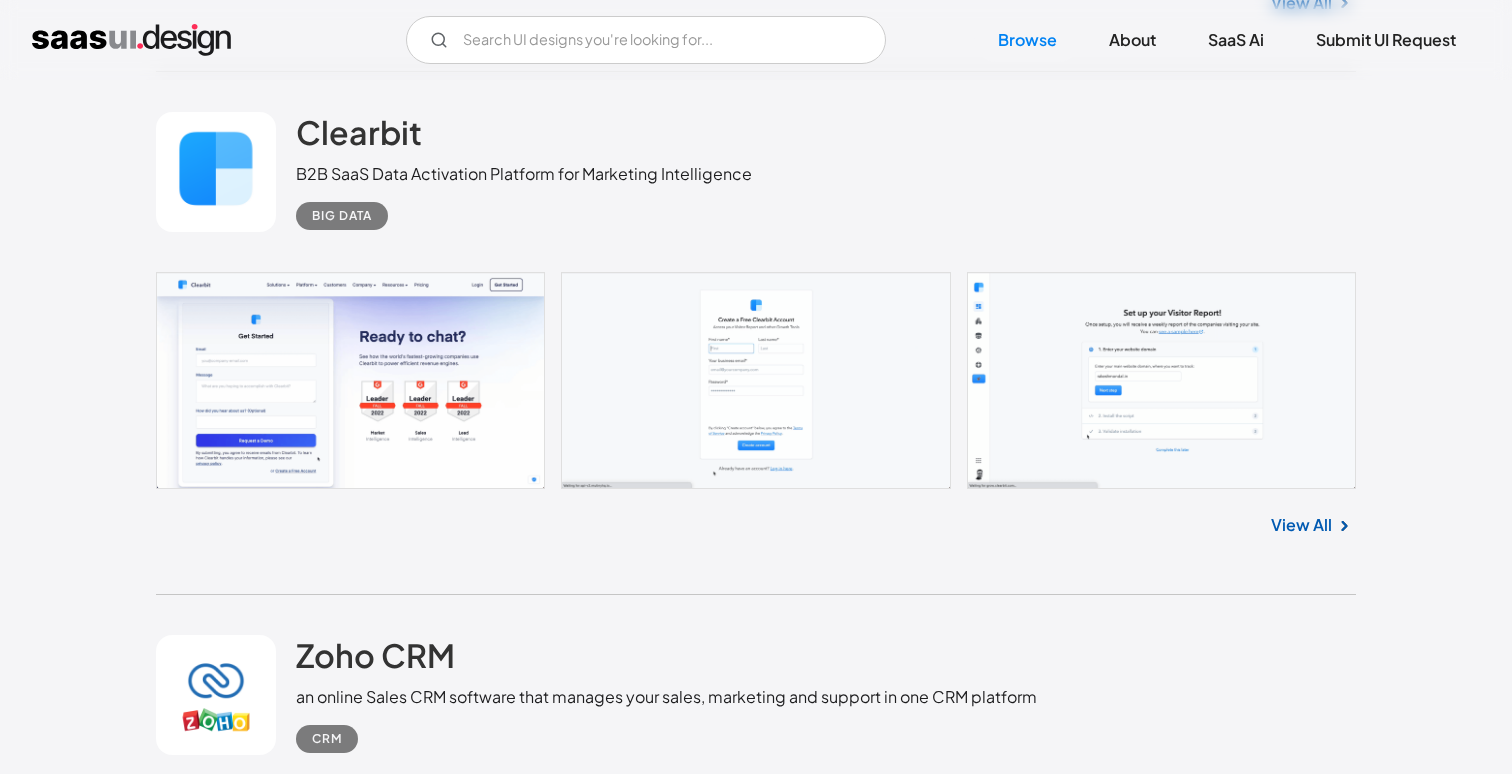 scroll, scrollTop: 6382, scrollLeft: 0, axis: vertical 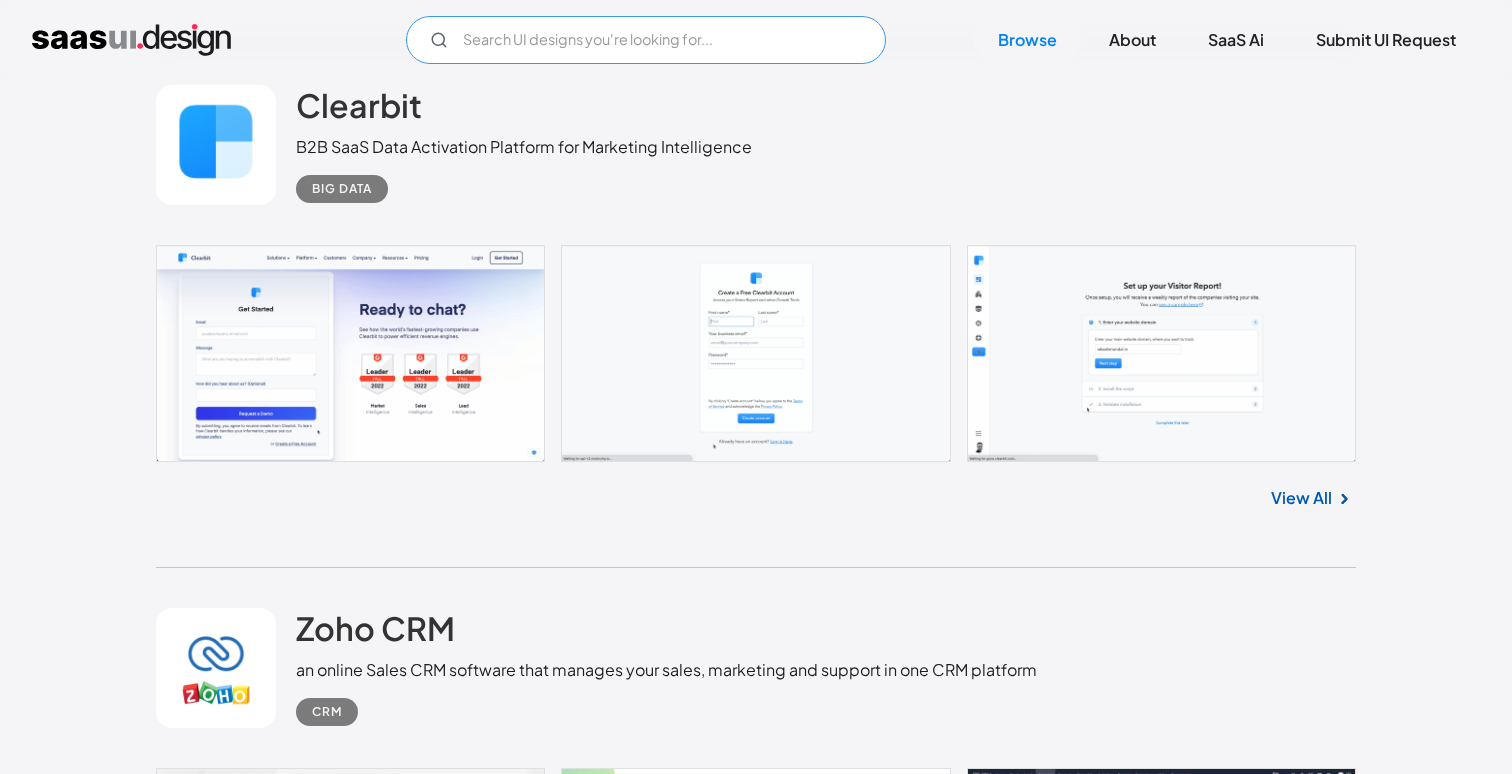 click at bounding box center [646, 40] 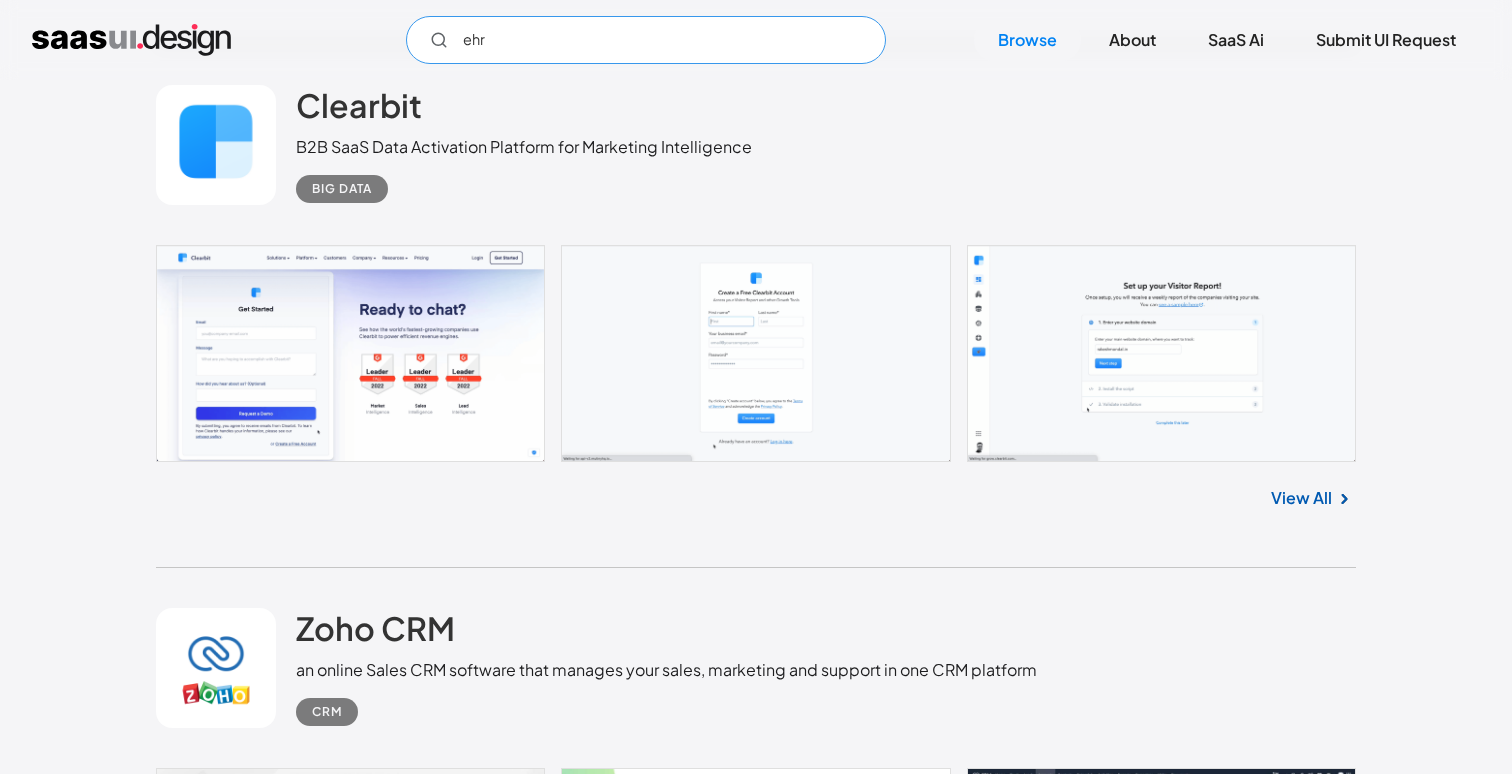 click on "ehr" at bounding box center (646, 40) 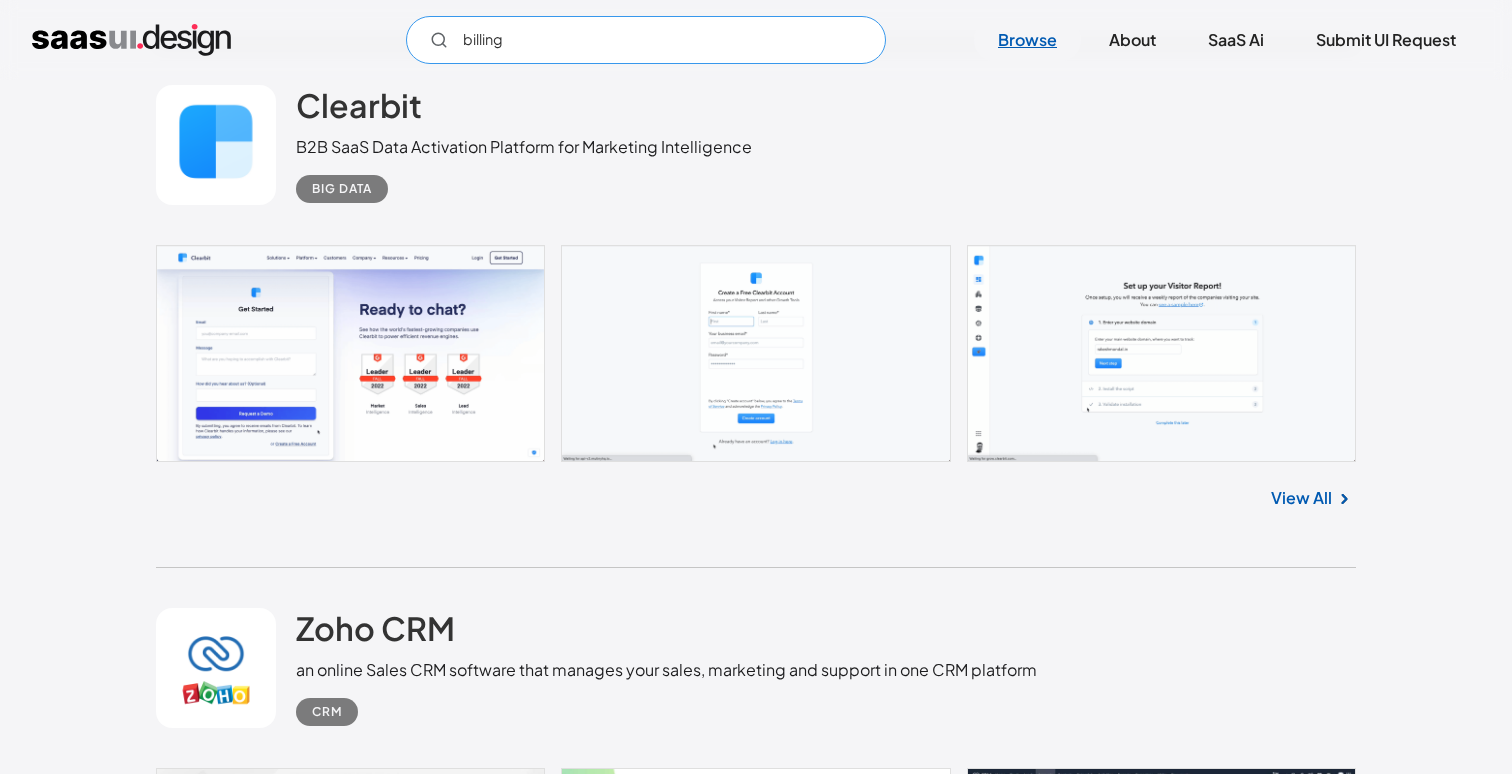 type on "billing" 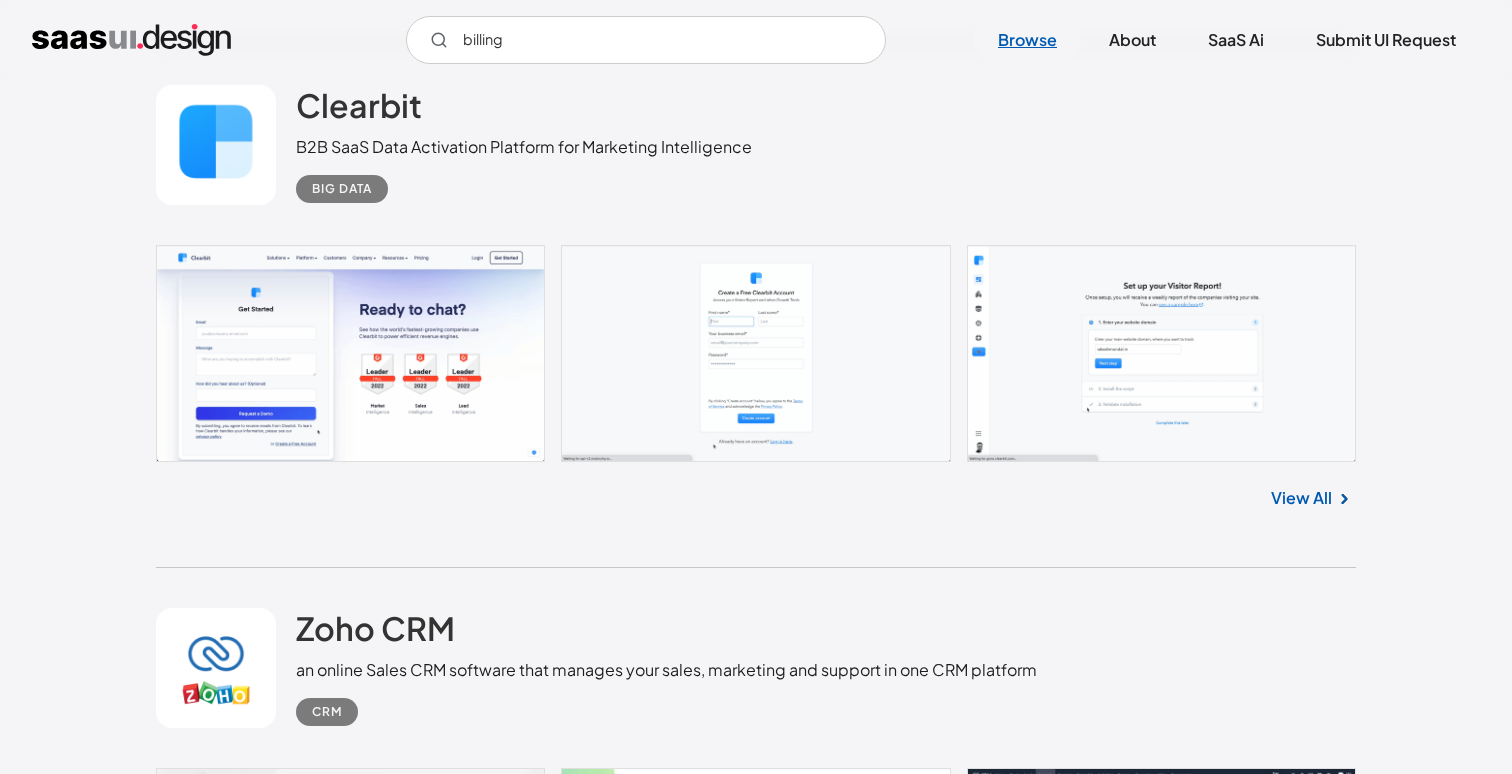 click on "Browse" at bounding box center (1027, 40) 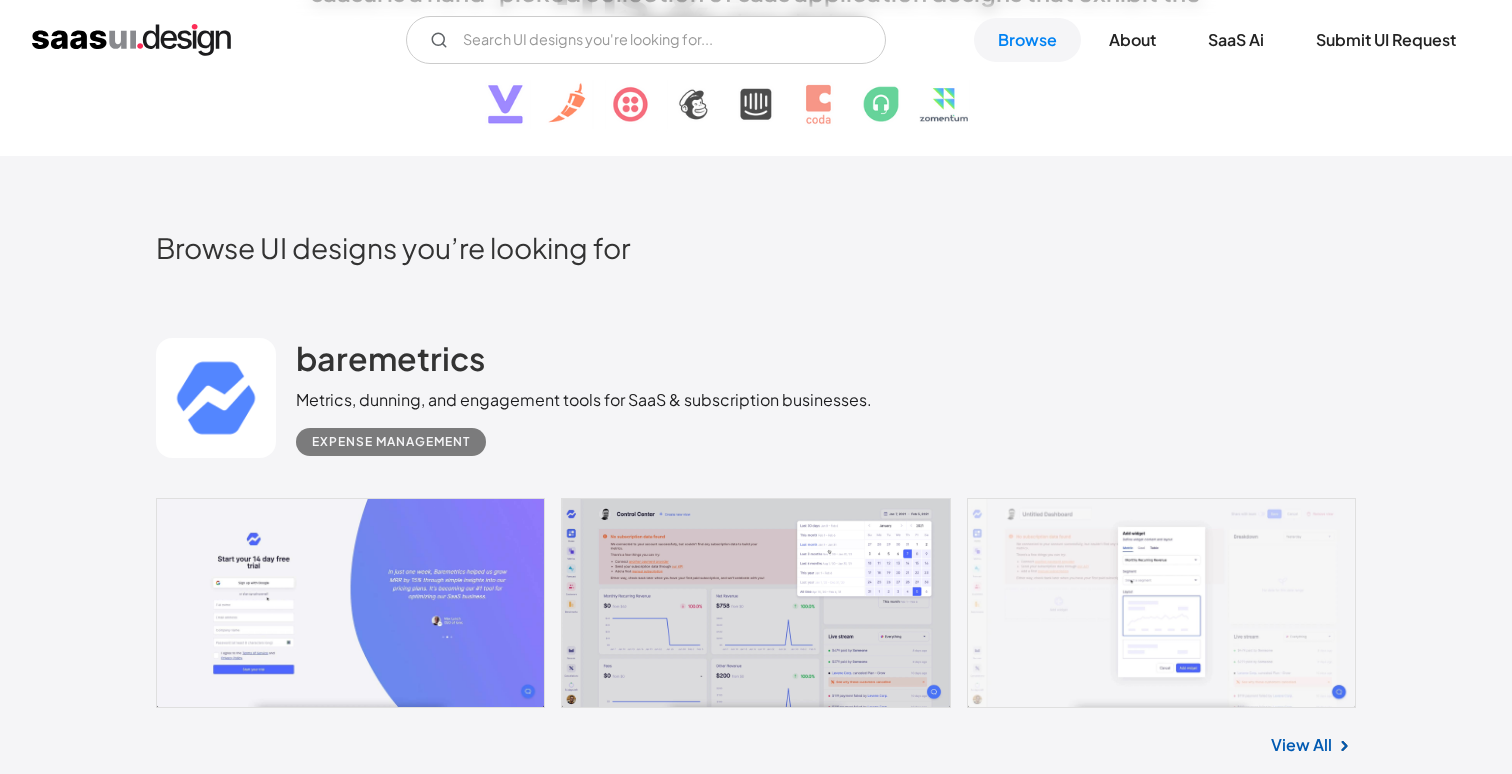 scroll, scrollTop: 315, scrollLeft: 0, axis: vertical 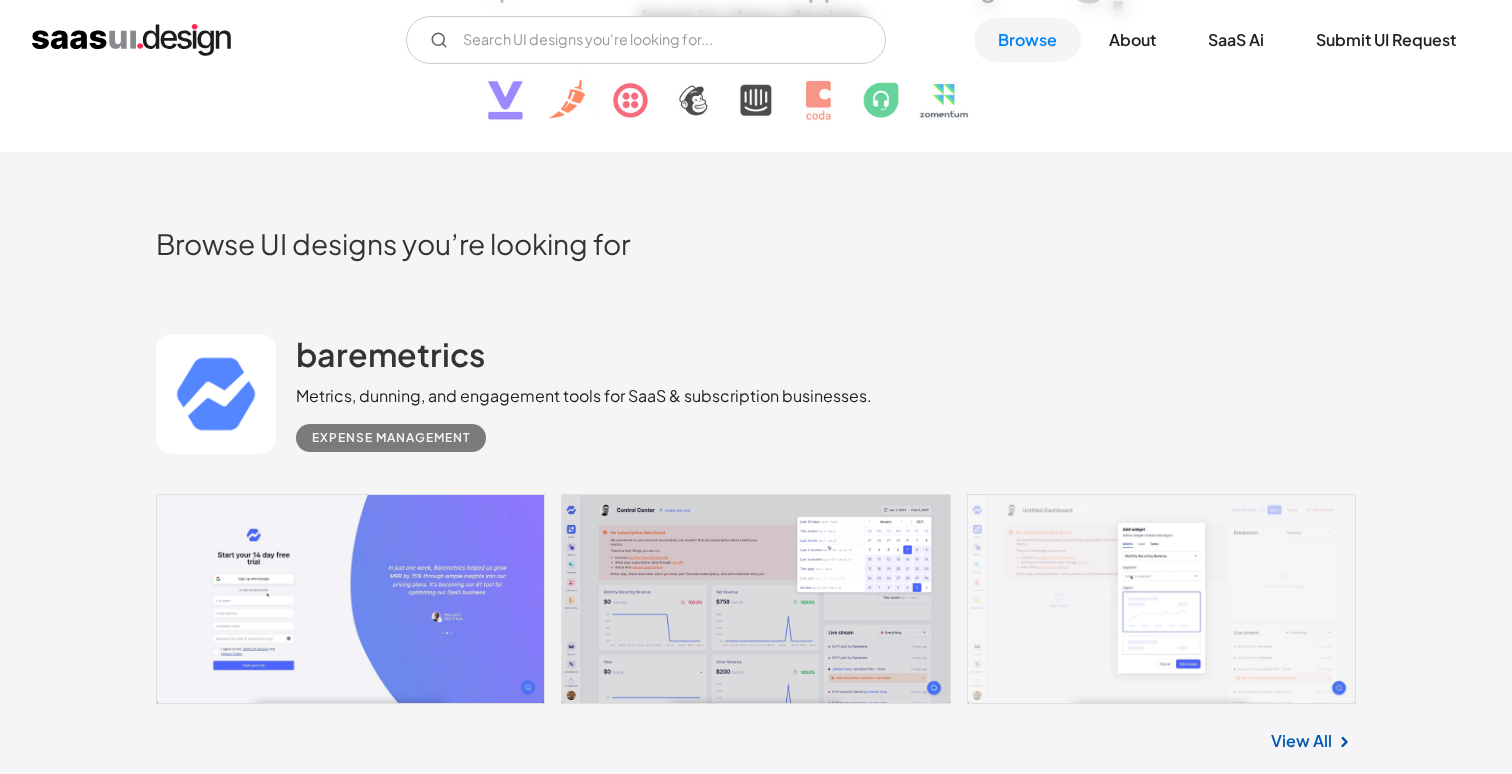 click on "Browse UI designs you’re looking for" at bounding box center [756, 243] 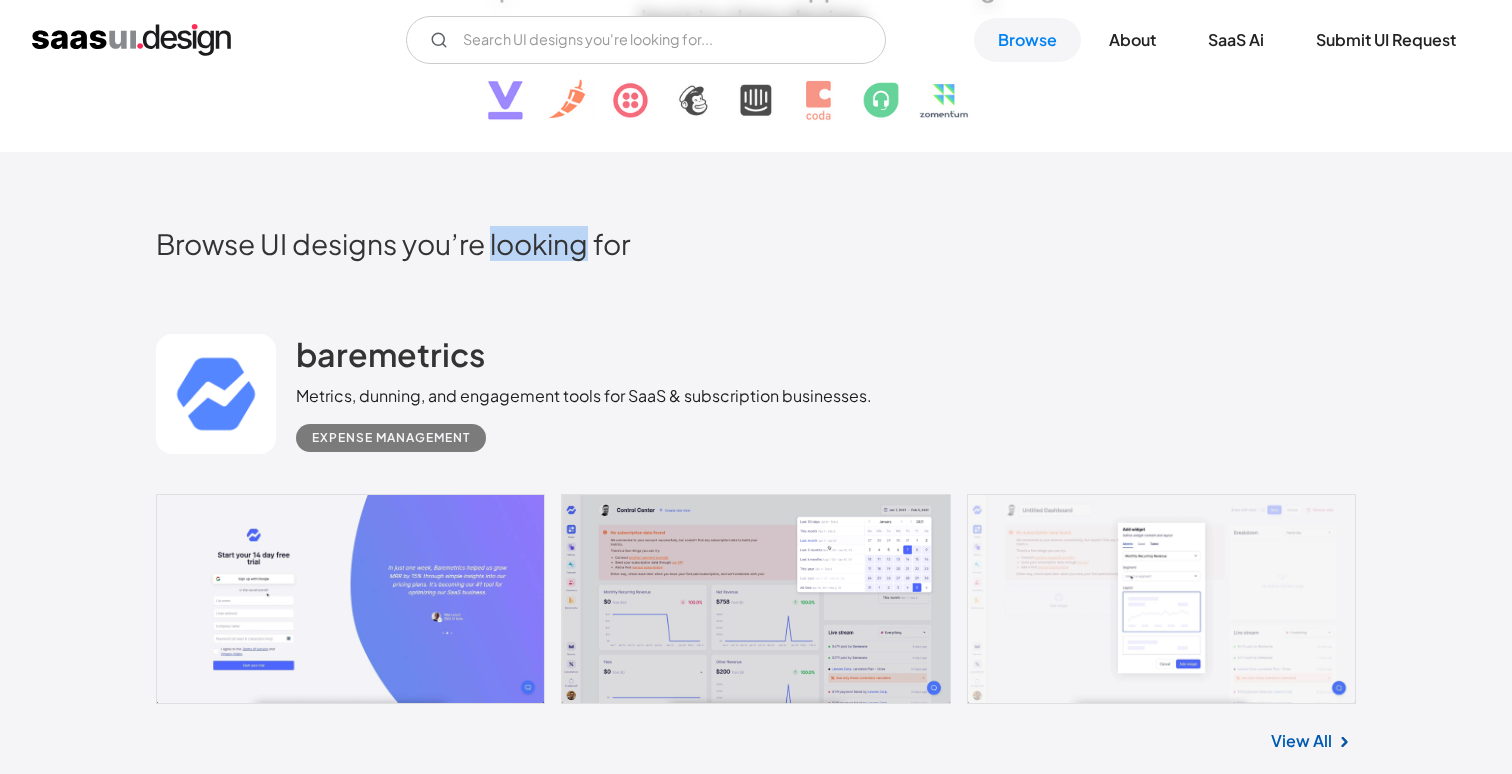 click on "Browse UI designs you’re looking for" at bounding box center [756, 243] 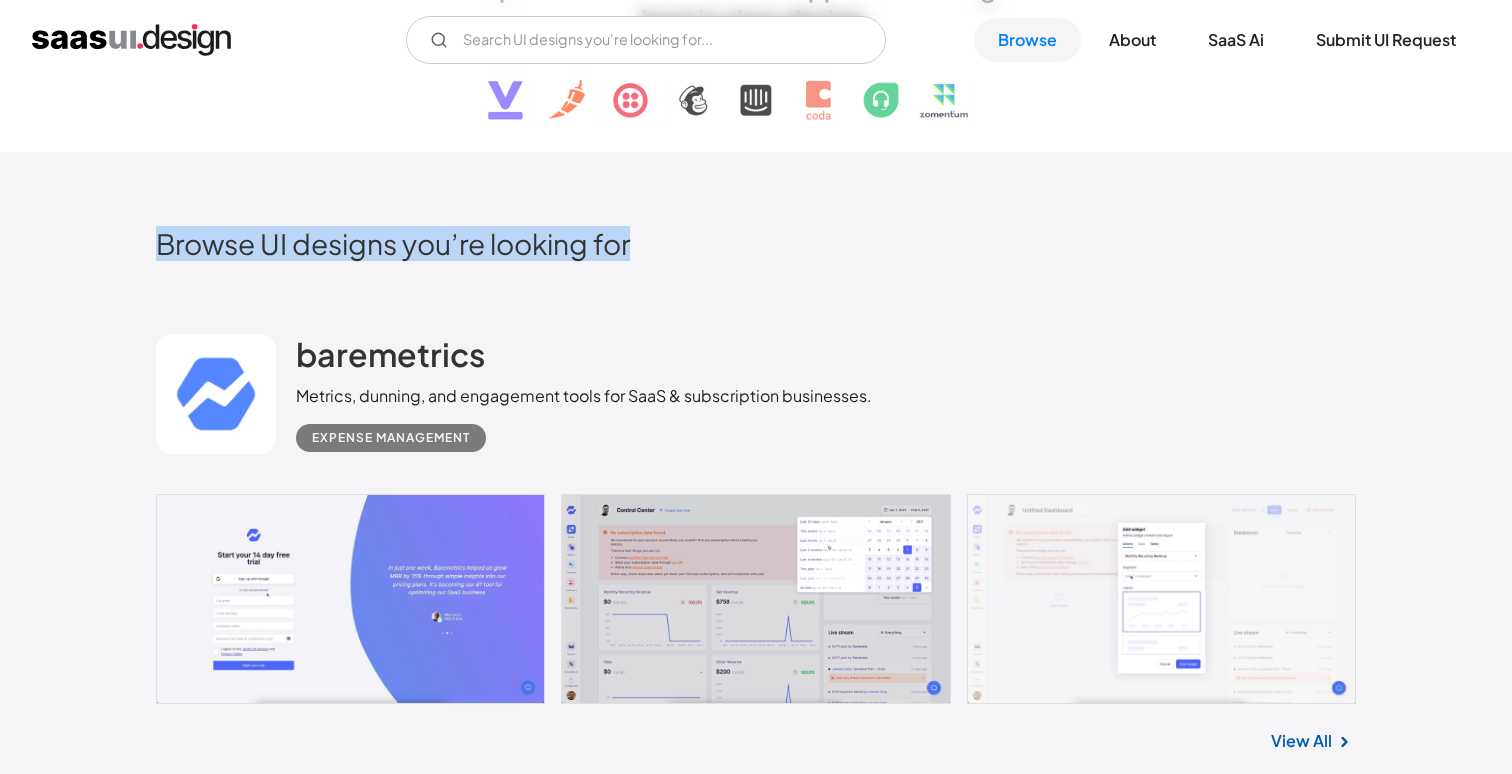 click on "Browse UI designs you’re looking for" at bounding box center (756, 243) 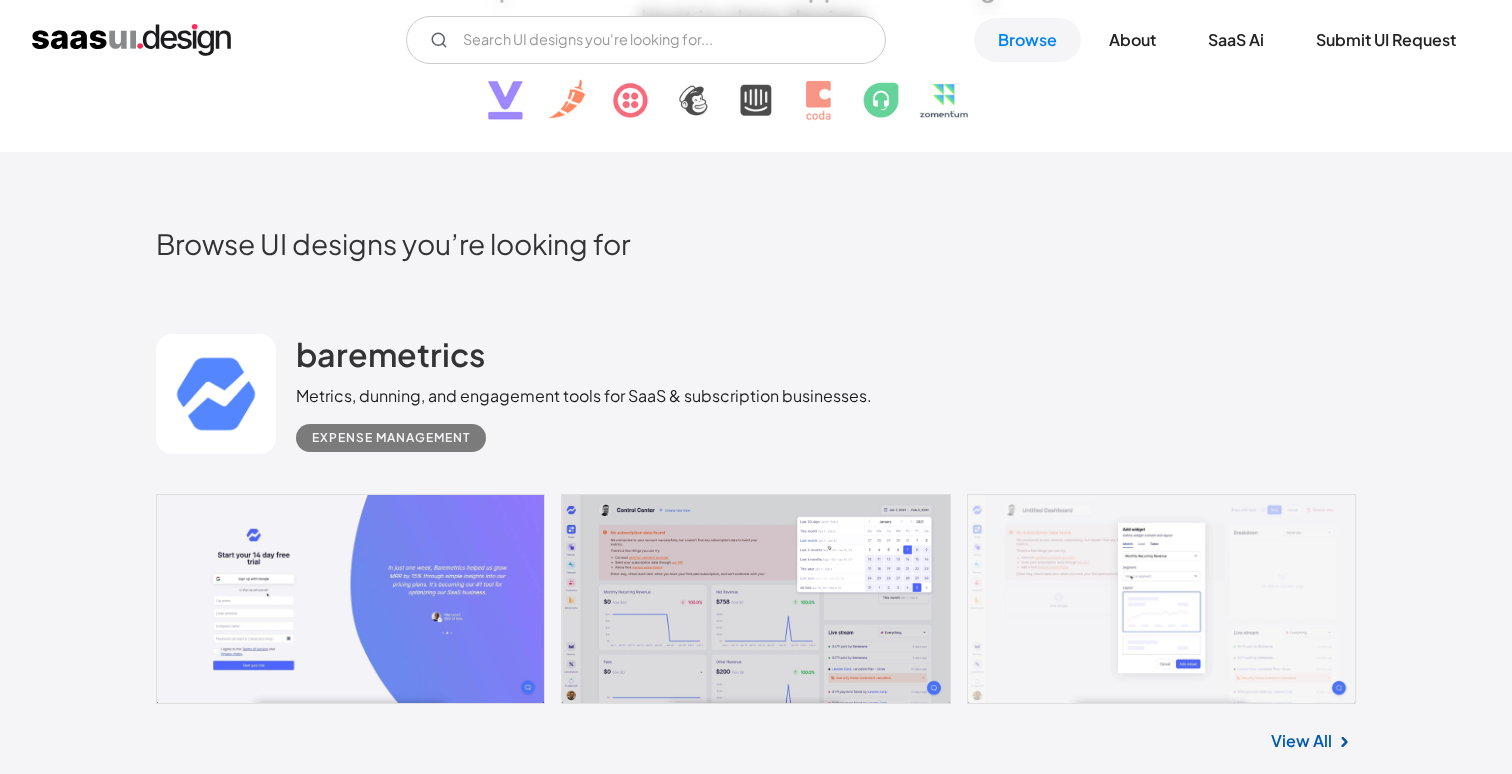 click on "Browse UI designs you’re looking for" at bounding box center (756, 260) 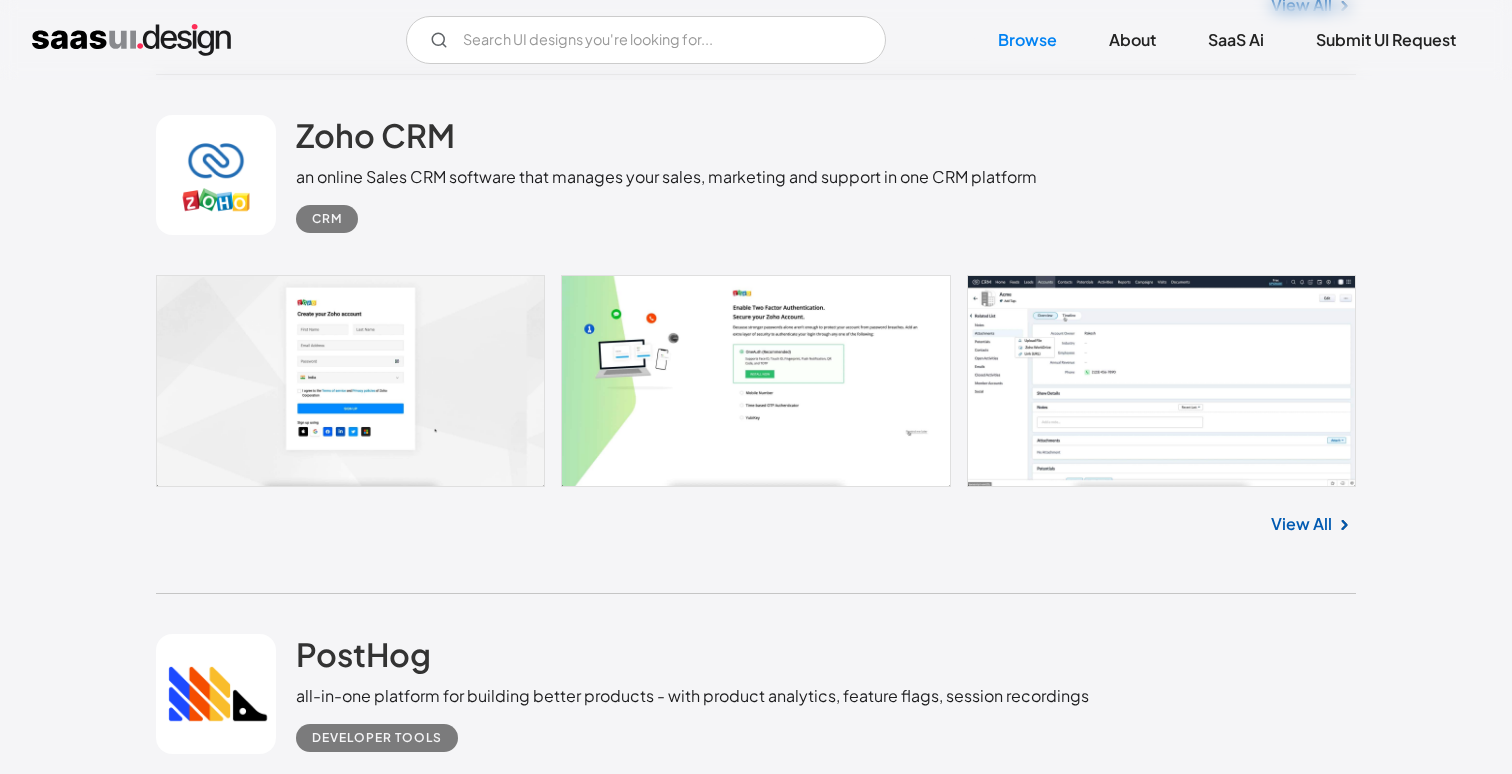 scroll, scrollTop: 6879, scrollLeft: 0, axis: vertical 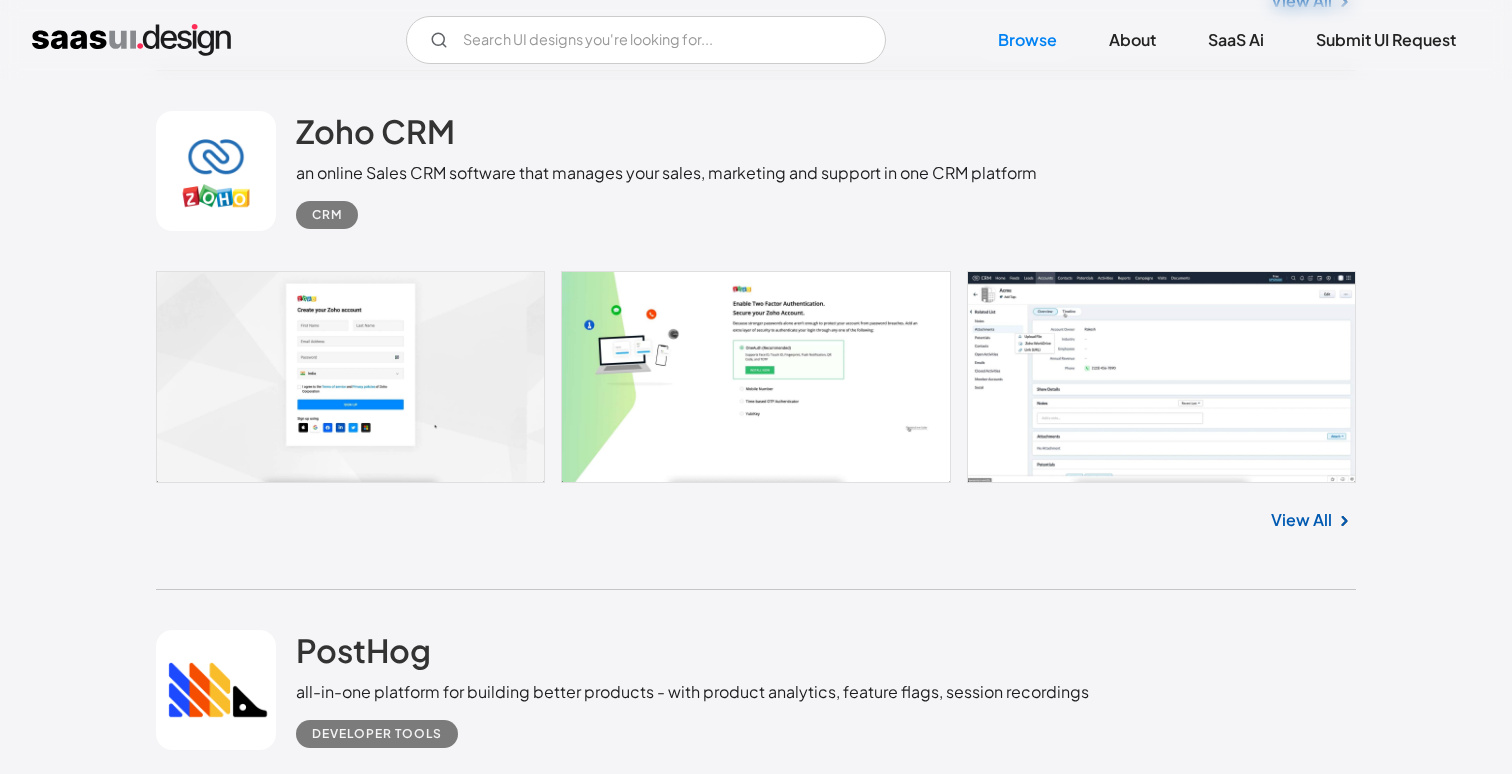 click on "CRM" at bounding box center [327, 215] 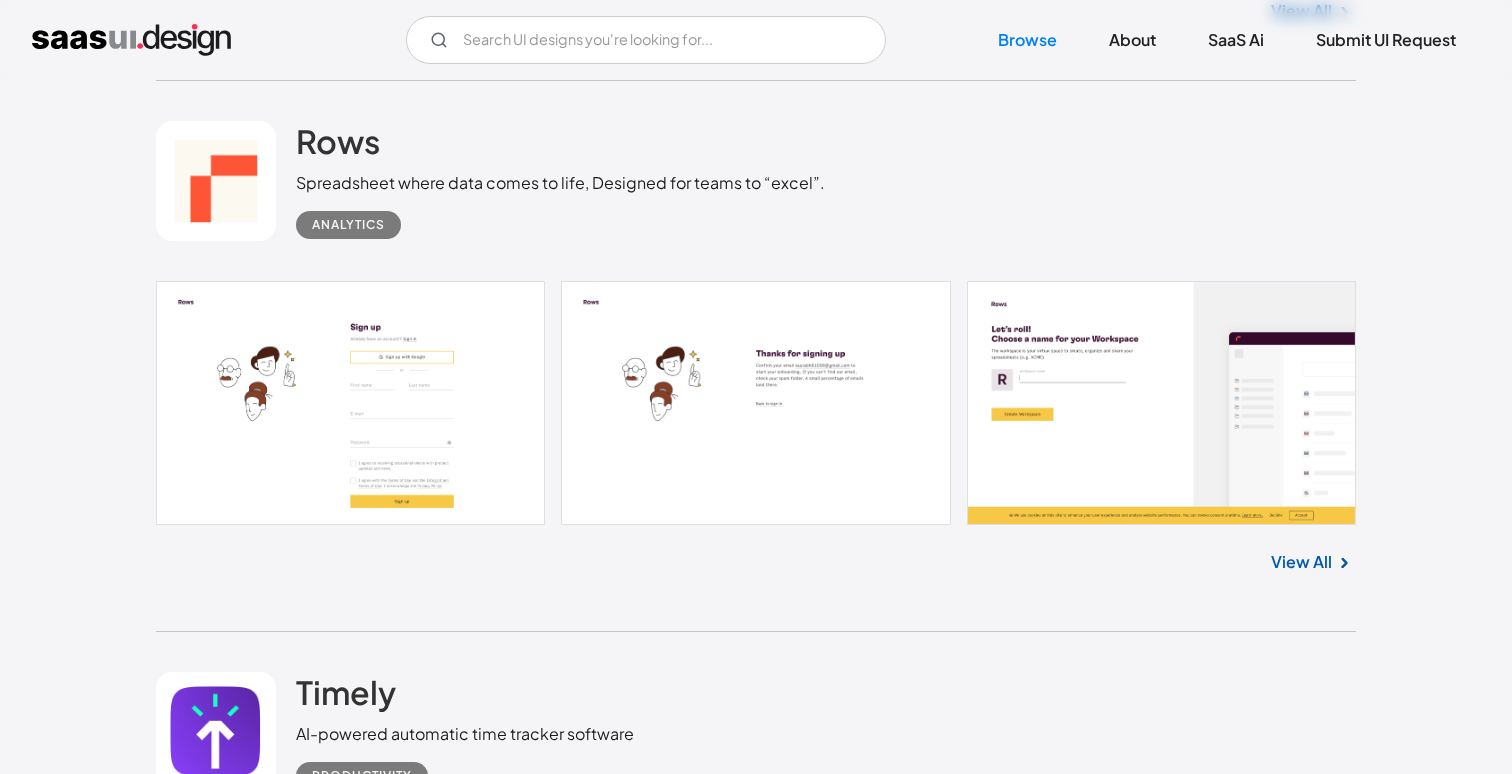 scroll, scrollTop: 16490, scrollLeft: 0, axis: vertical 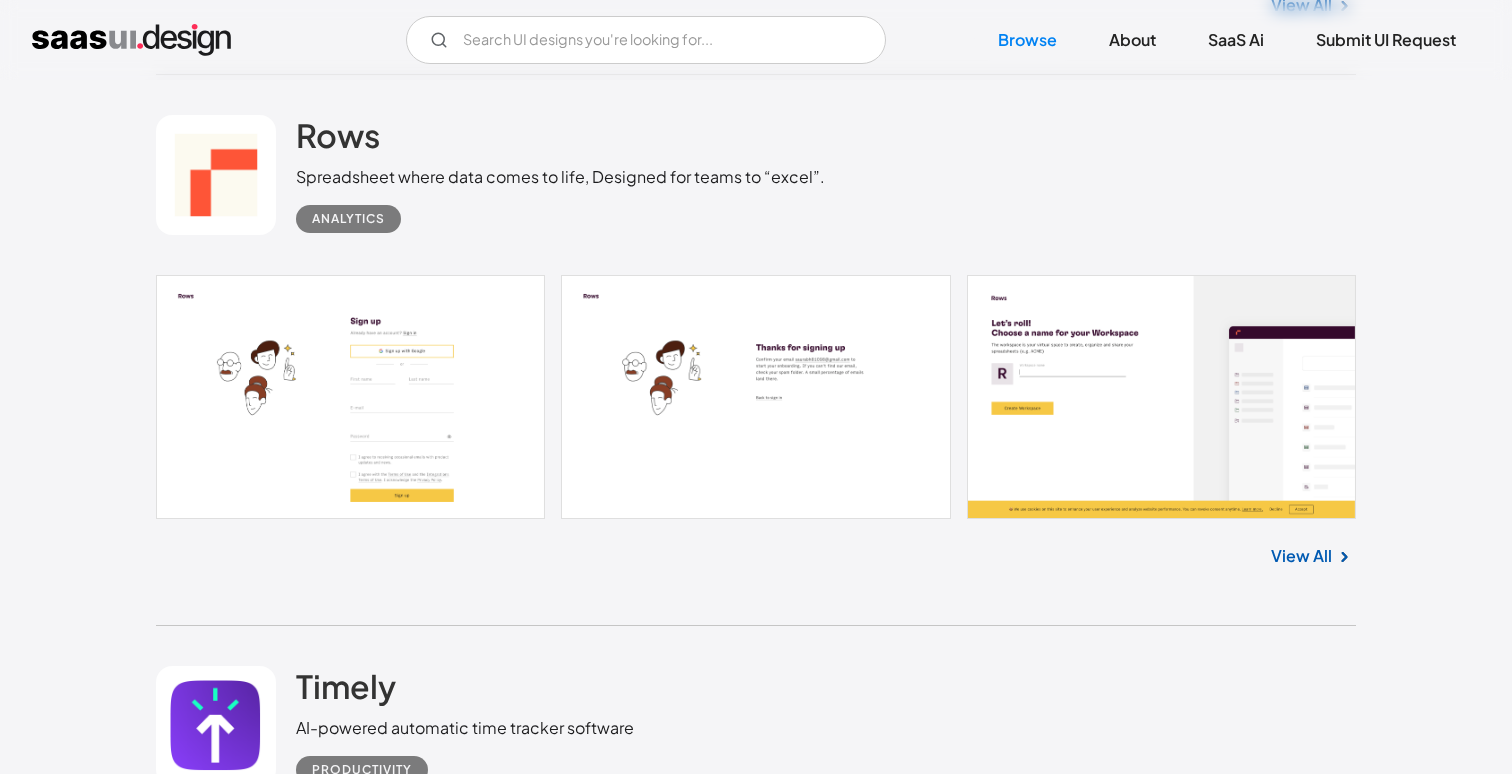 click at bounding box center [216, 175] 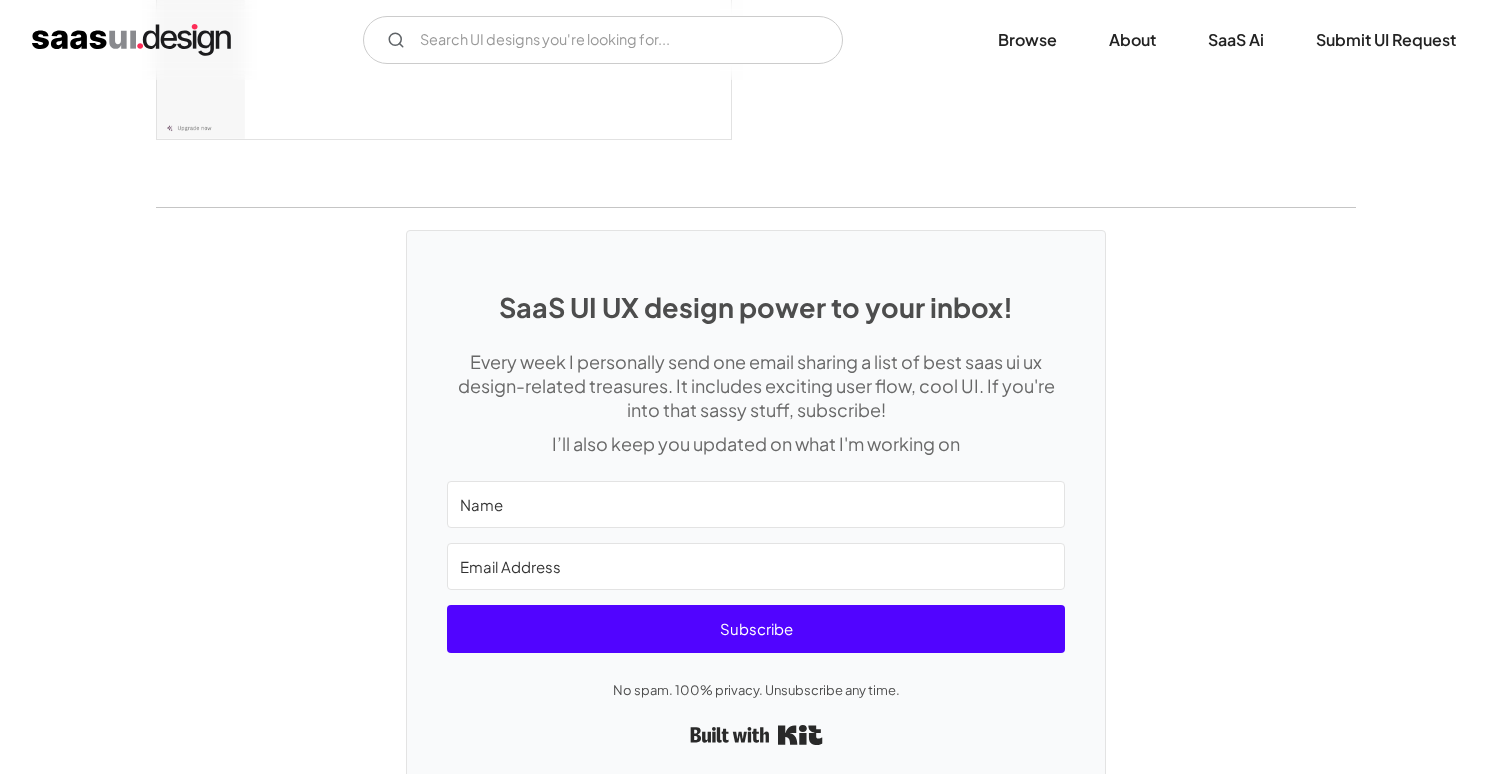 scroll, scrollTop: 5603, scrollLeft: 0, axis: vertical 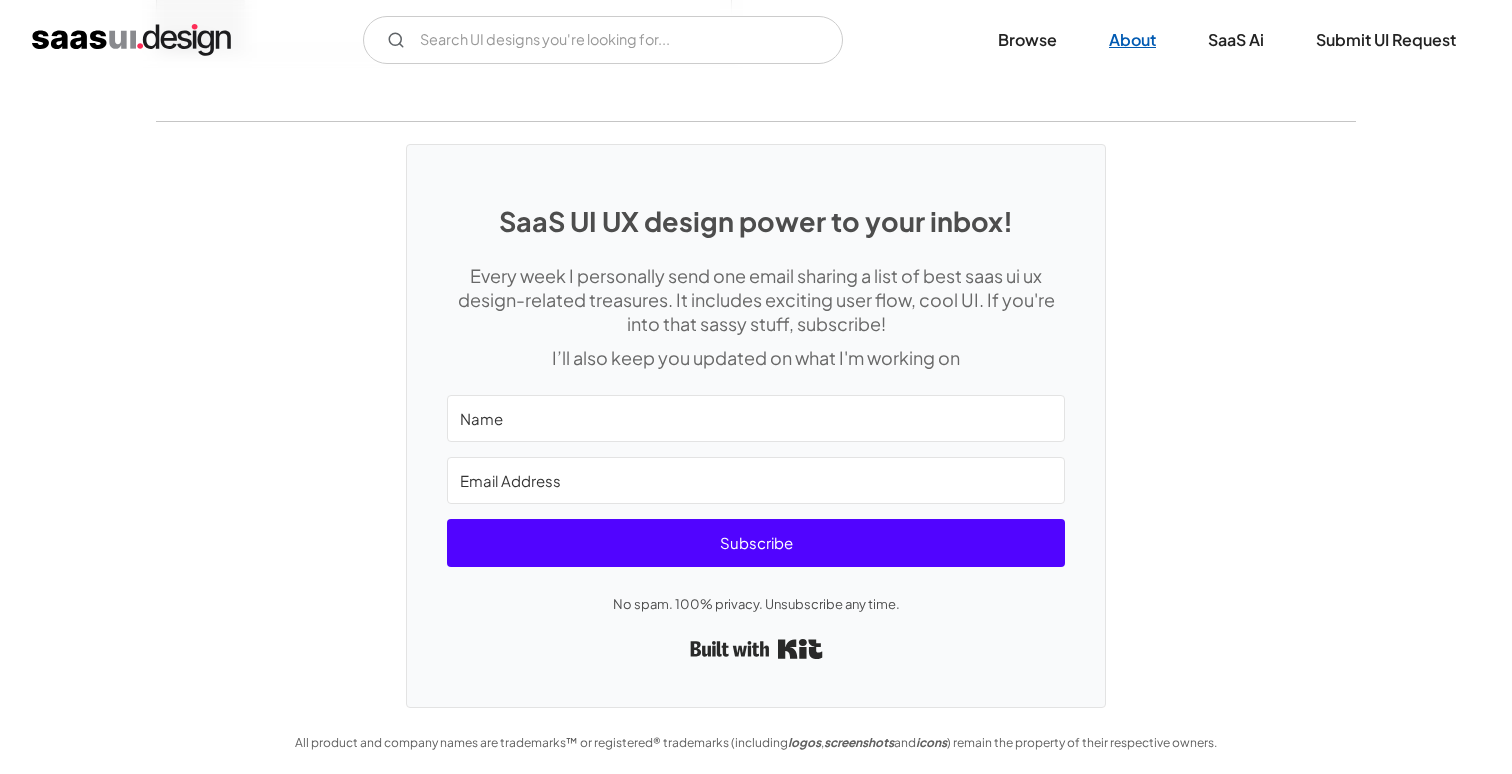 click on "About" at bounding box center (1132, 40) 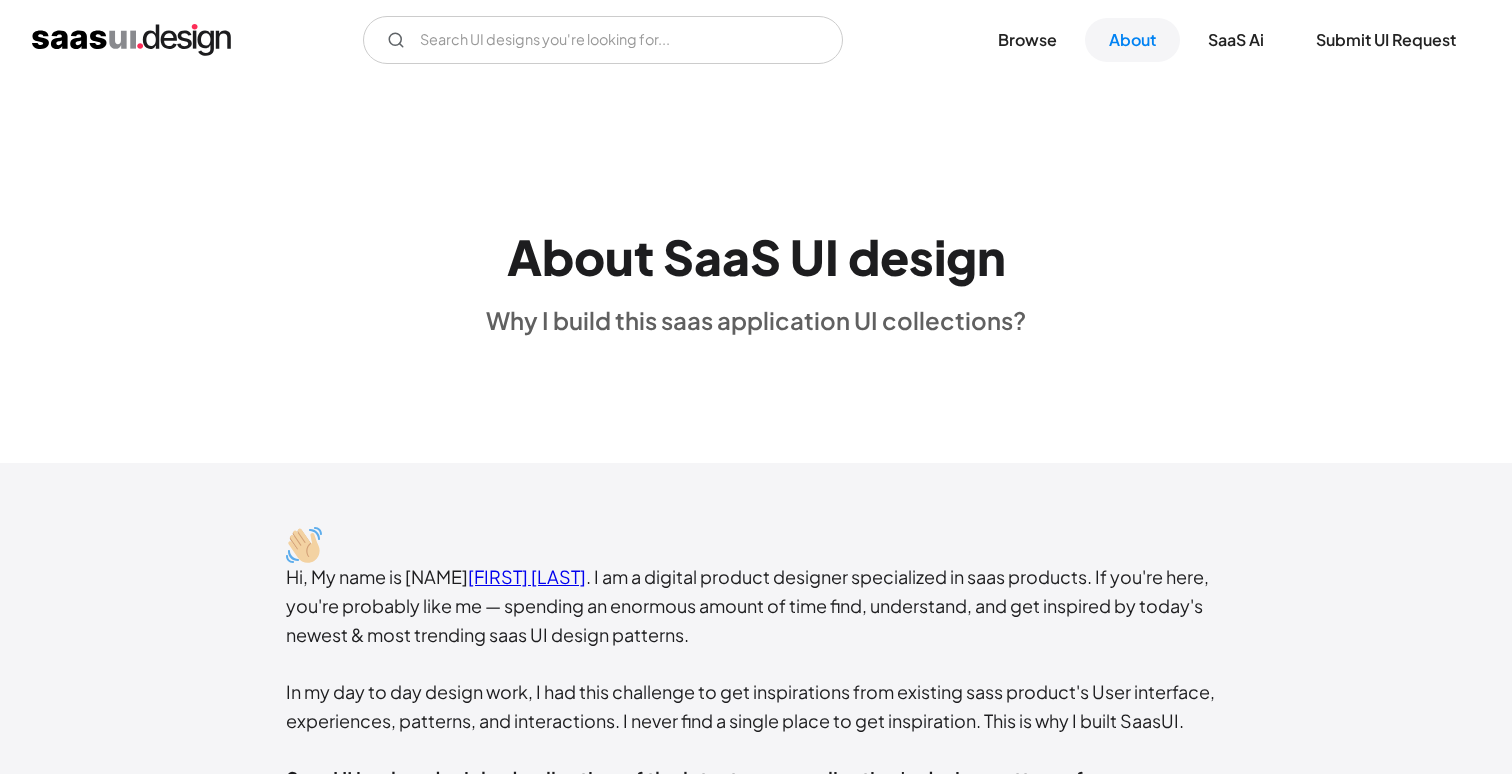 scroll, scrollTop: 0, scrollLeft: 0, axis: both 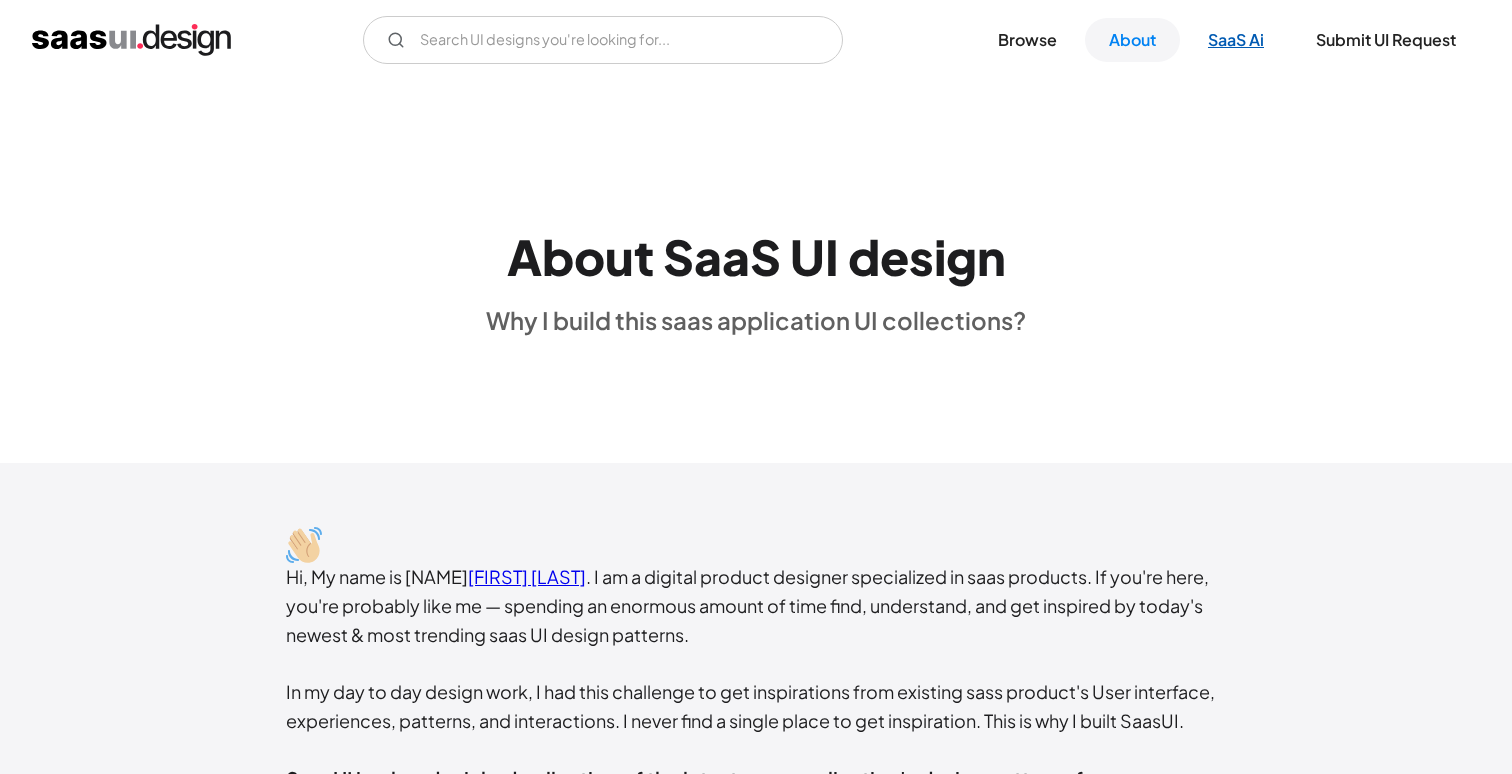 click on "SaaS Ai" at bounding box center (1236, 40) 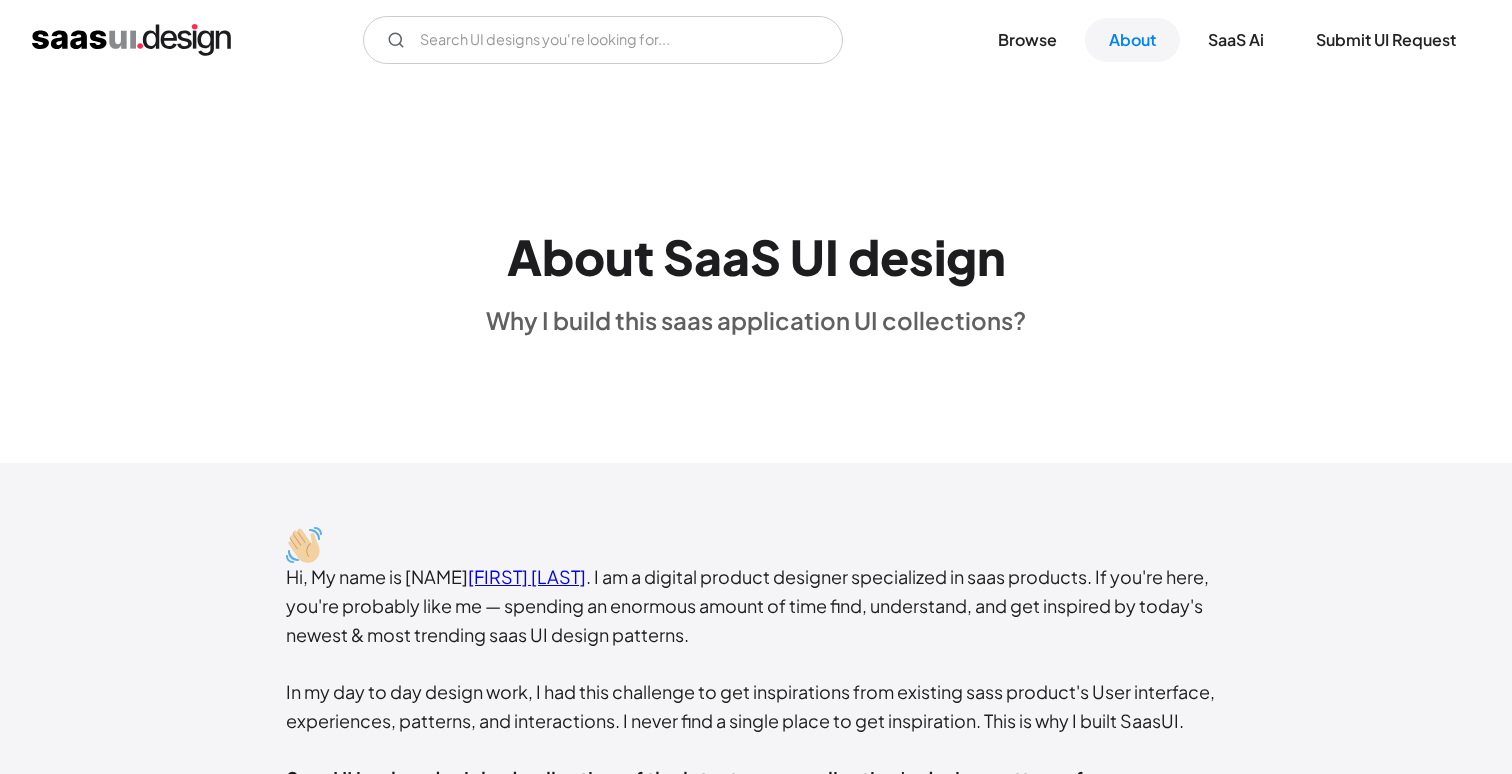 click at bounding box center [131, 40] 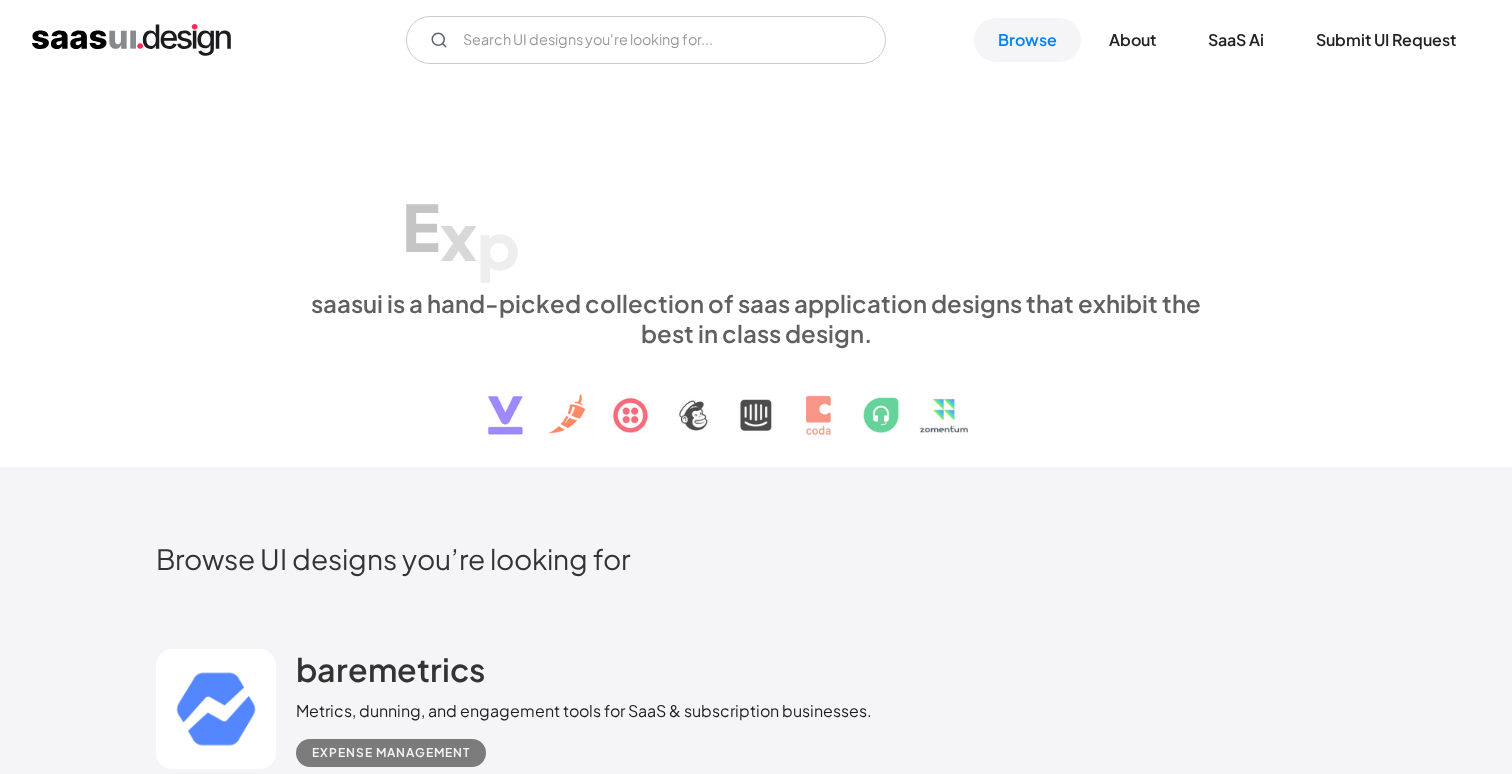 scroll, scrollTop: 0, scrollLeft: 0, axis: both 